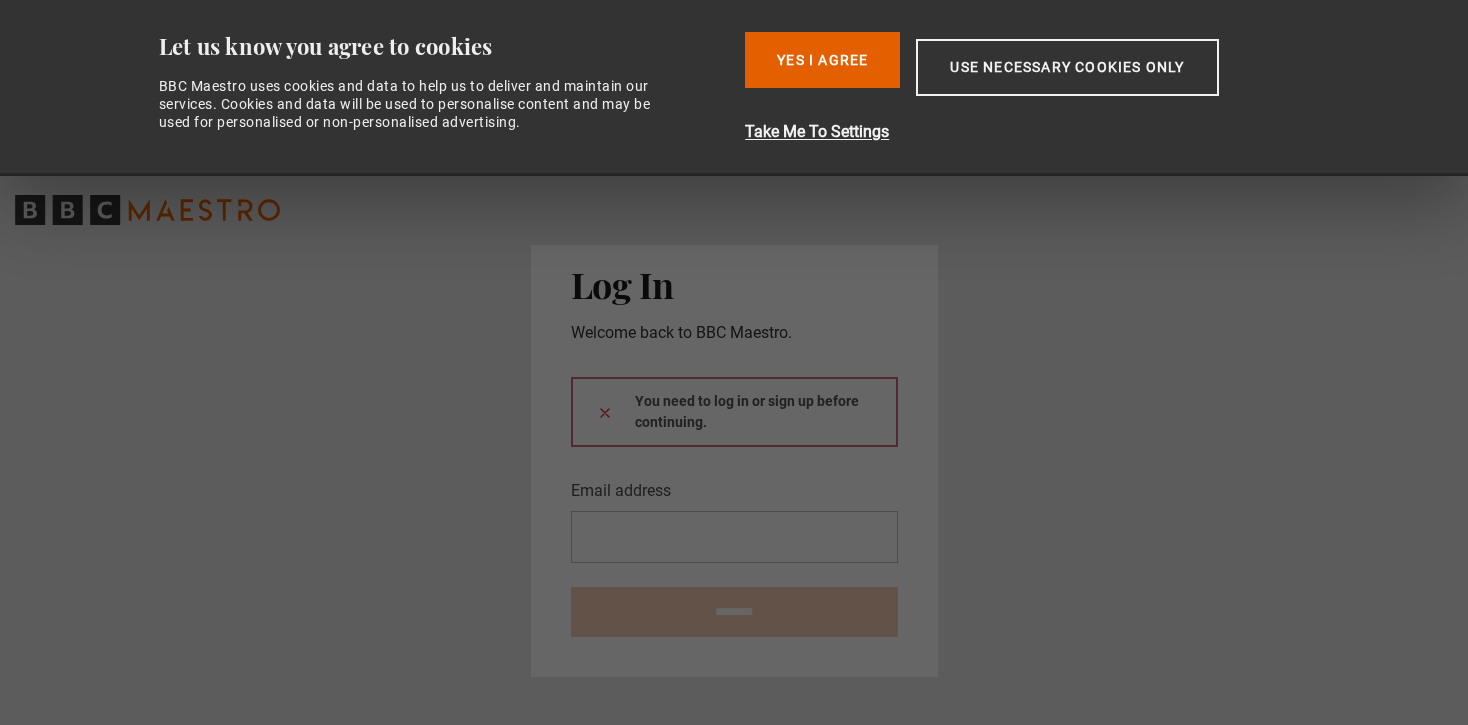 scroll, scrollTop: 0, scrollLeft: 0, axis: both 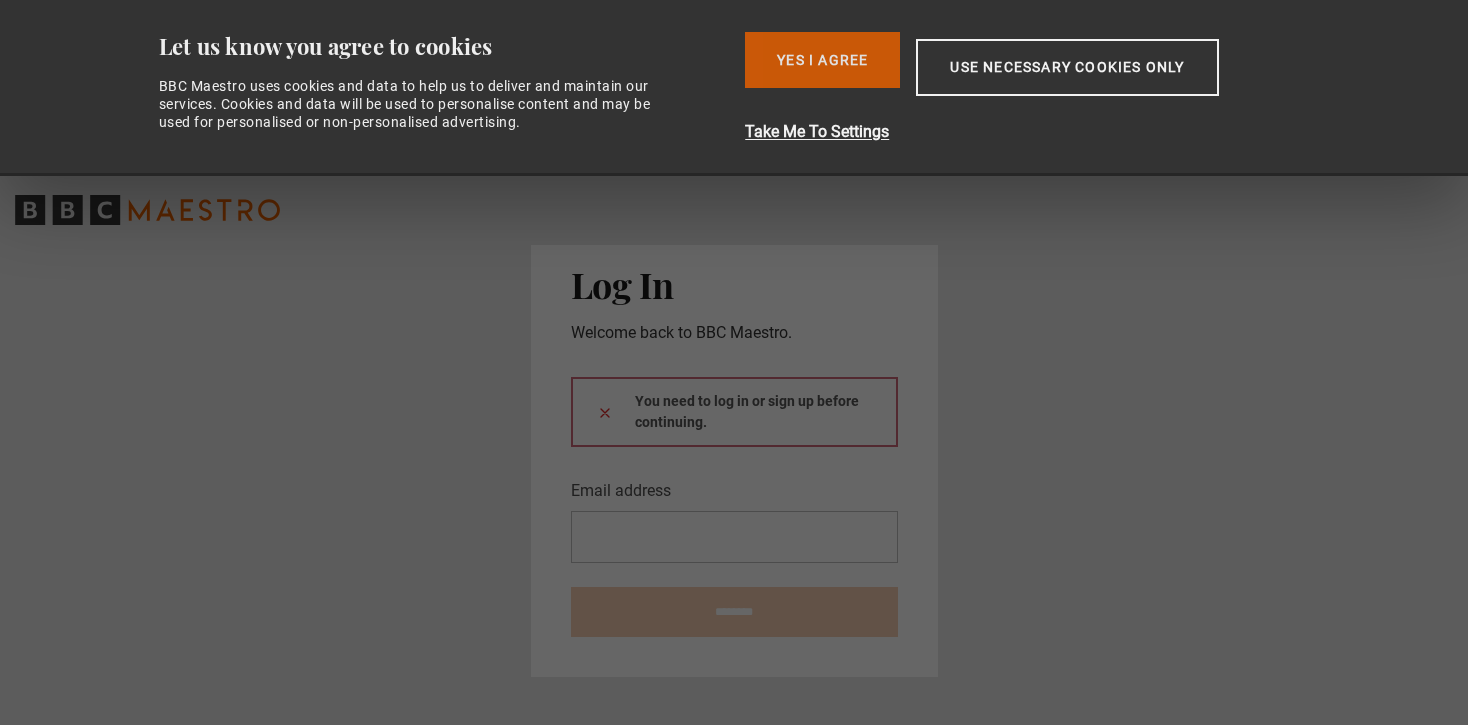click on "Yes I Agree" at bounding box center [822, 60] 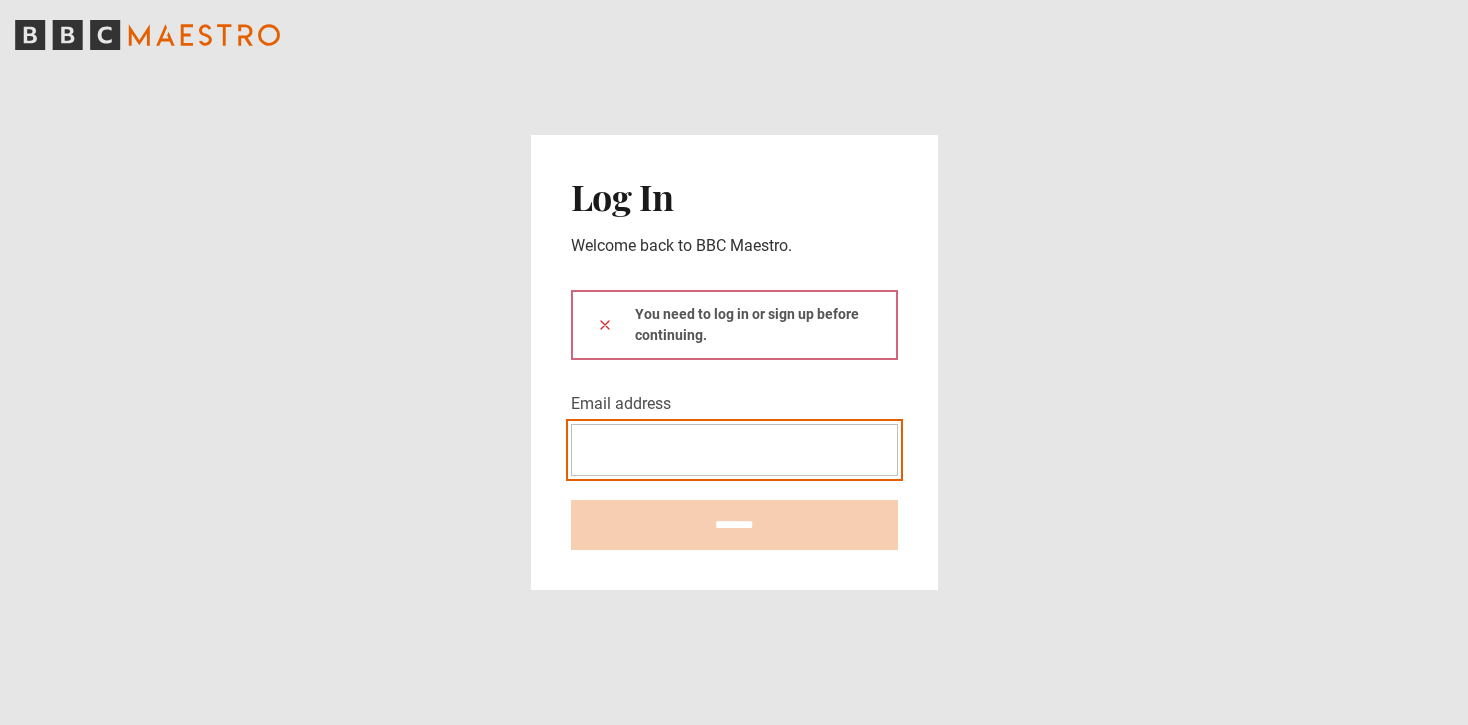 click on "Email address" at bounding box center (734, 450) 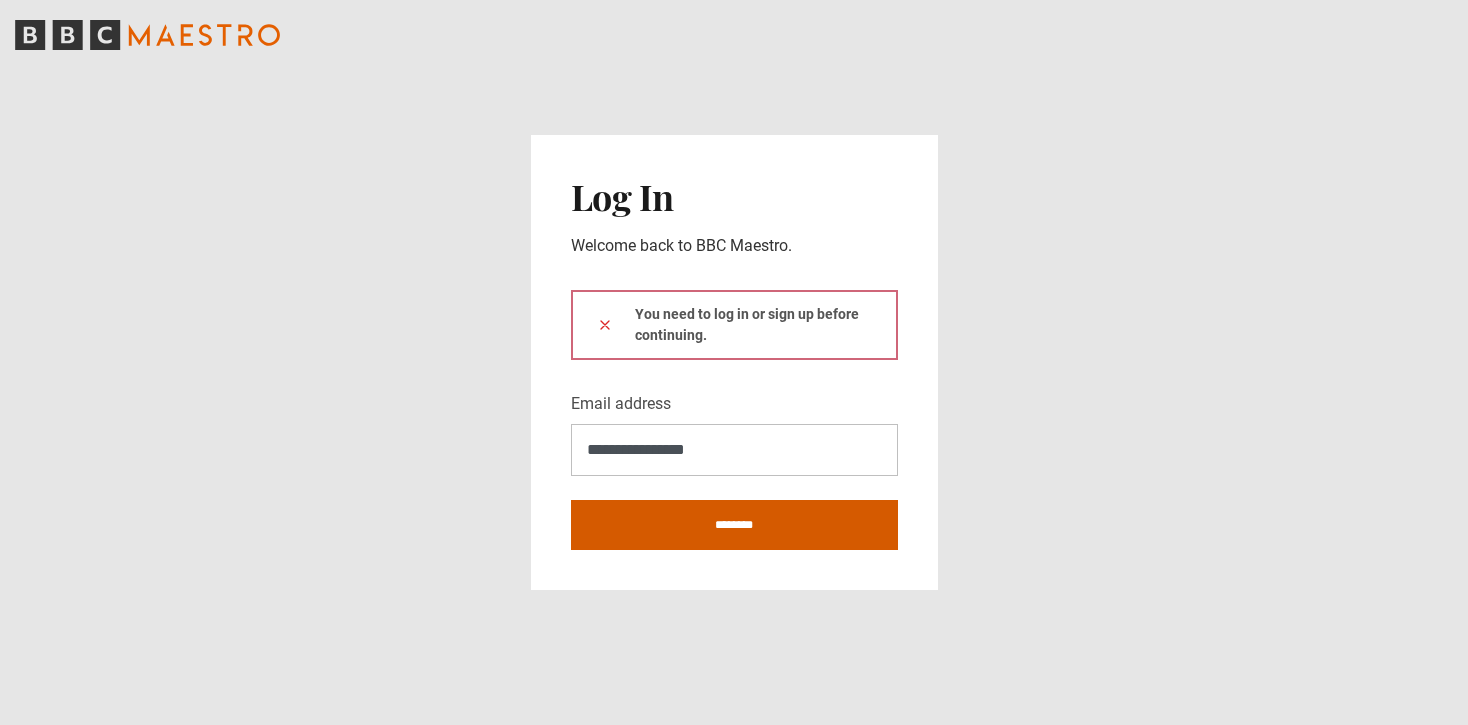 click on "********" at bounding box center [734, 525] 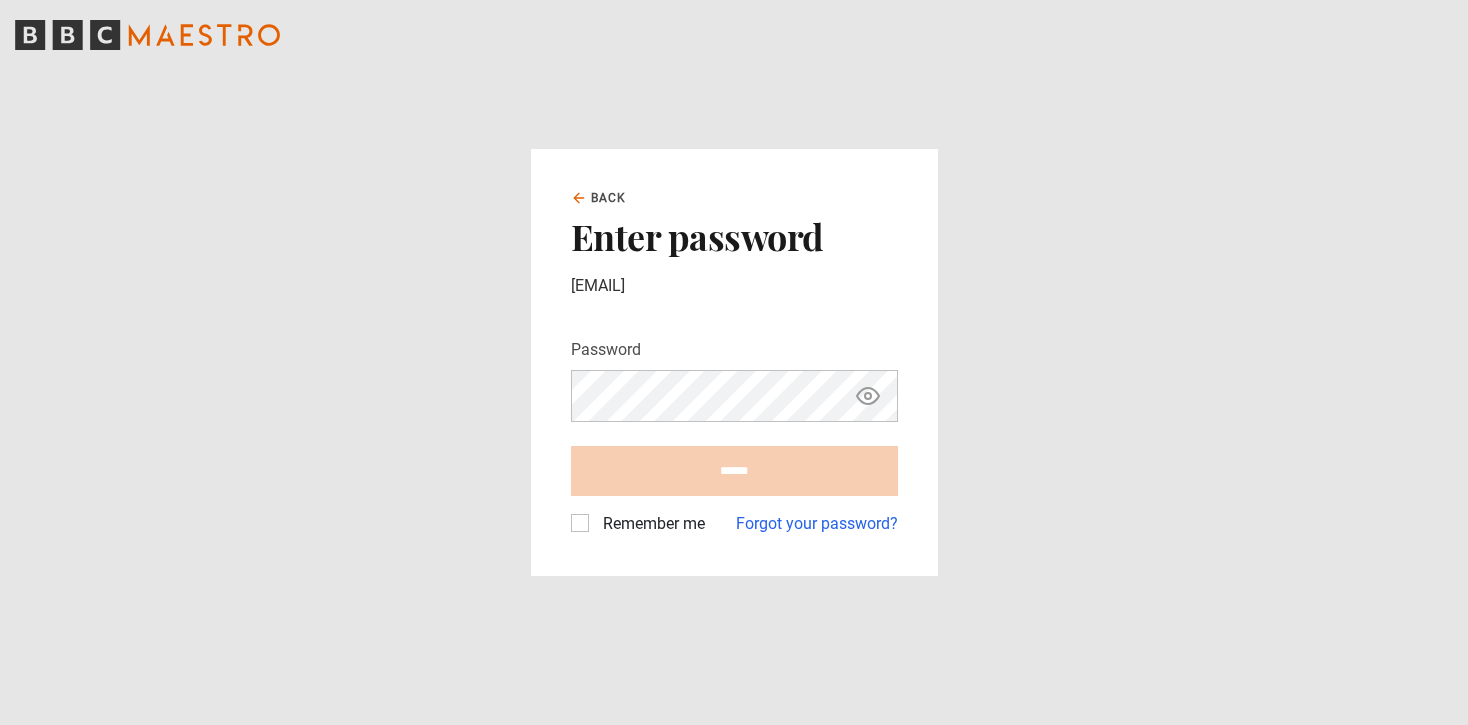 scroll, scrollTop: 0, scrollLeft: 0, axis: both 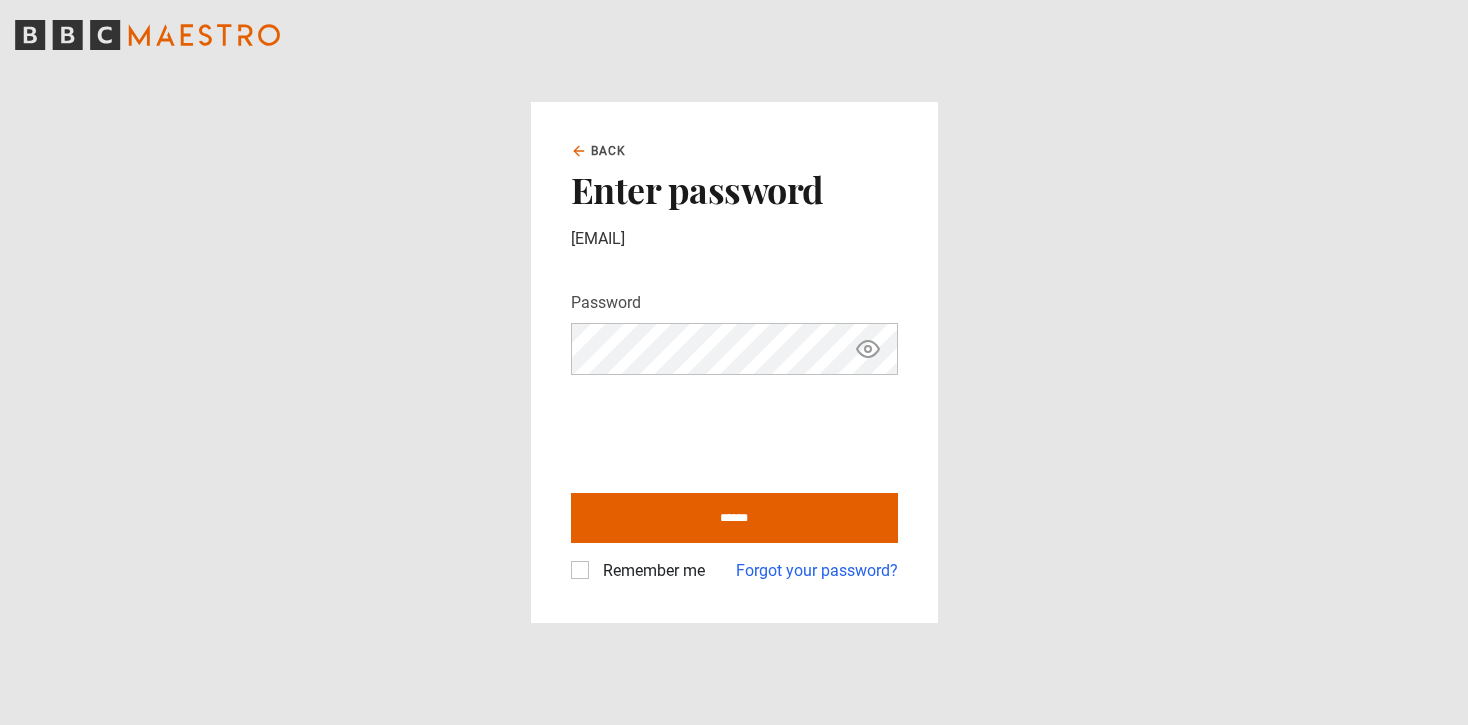 click on "******" at bounding box center (734, 518) 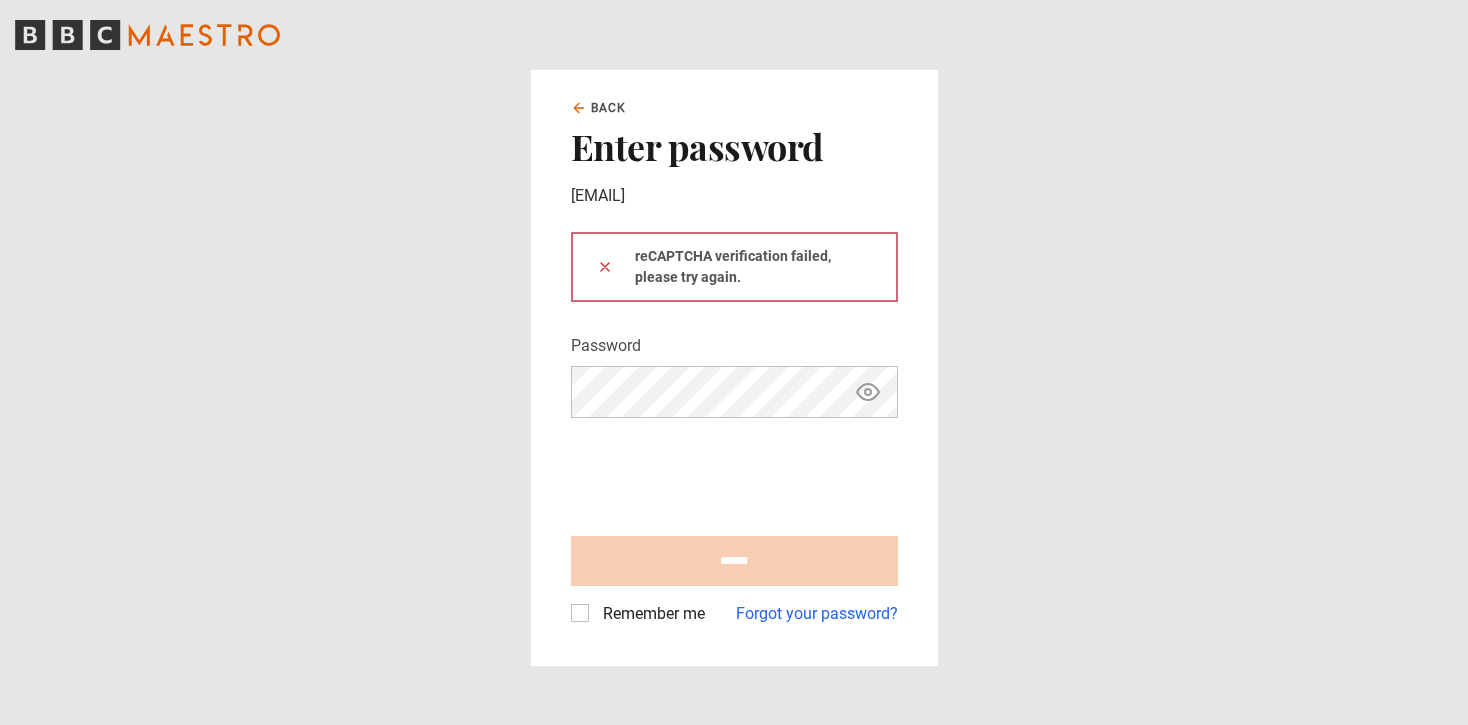scroll, scrollTop: 0, scrollLeft: 0, axis: both 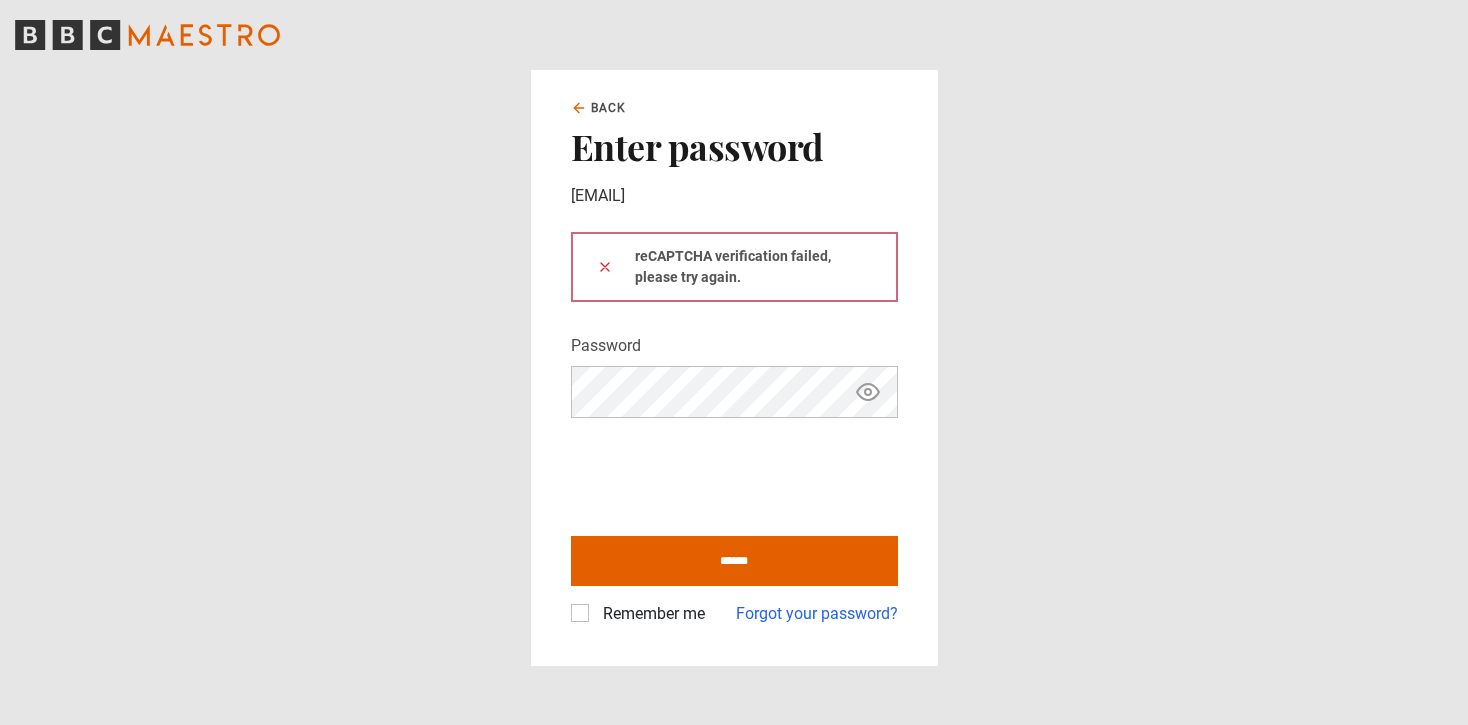 click on "Back
Enter password
dburyk@gmail.com
reCAPTCHA verification failed, please try again.
Password
Your password is hidden
******
Remember me
Forgot your password?" at bounding box center [734, 362] 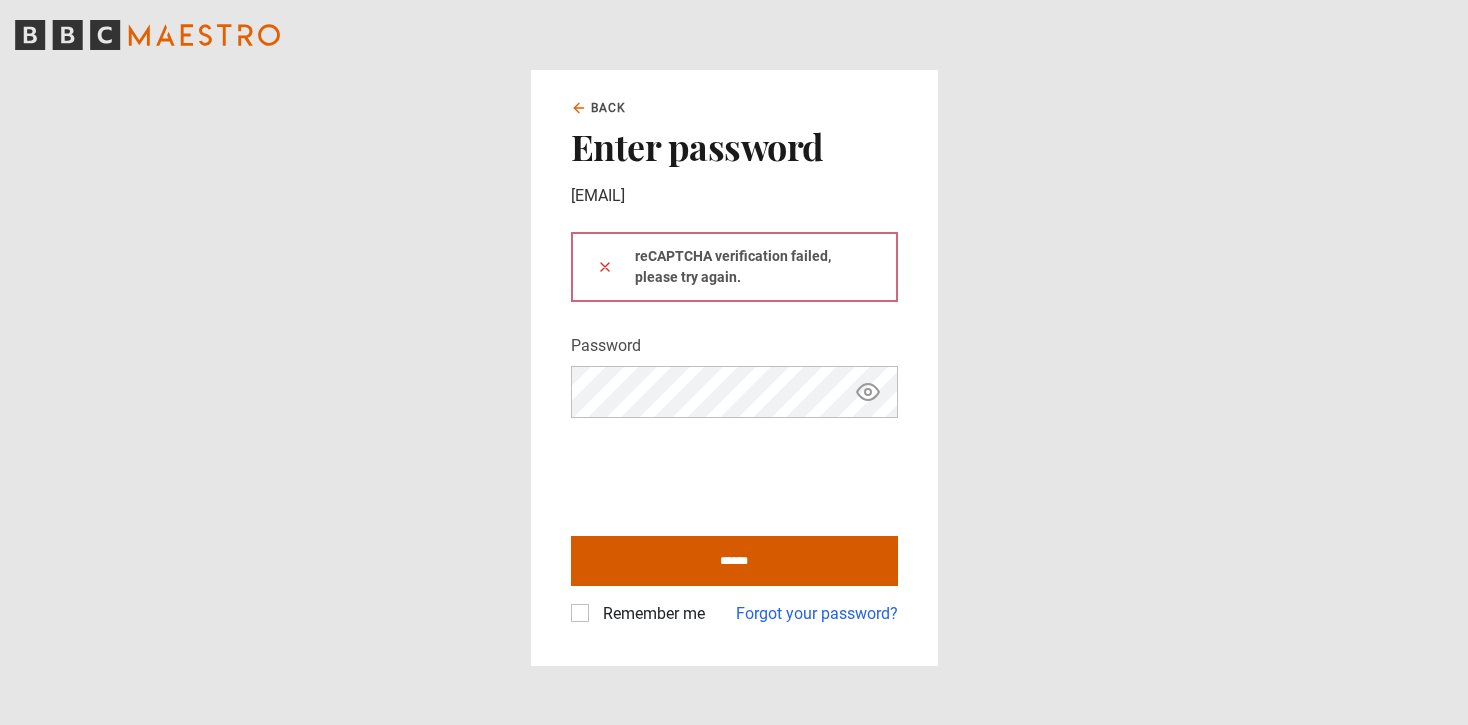 click on "******" at bounding box center [734, 561] 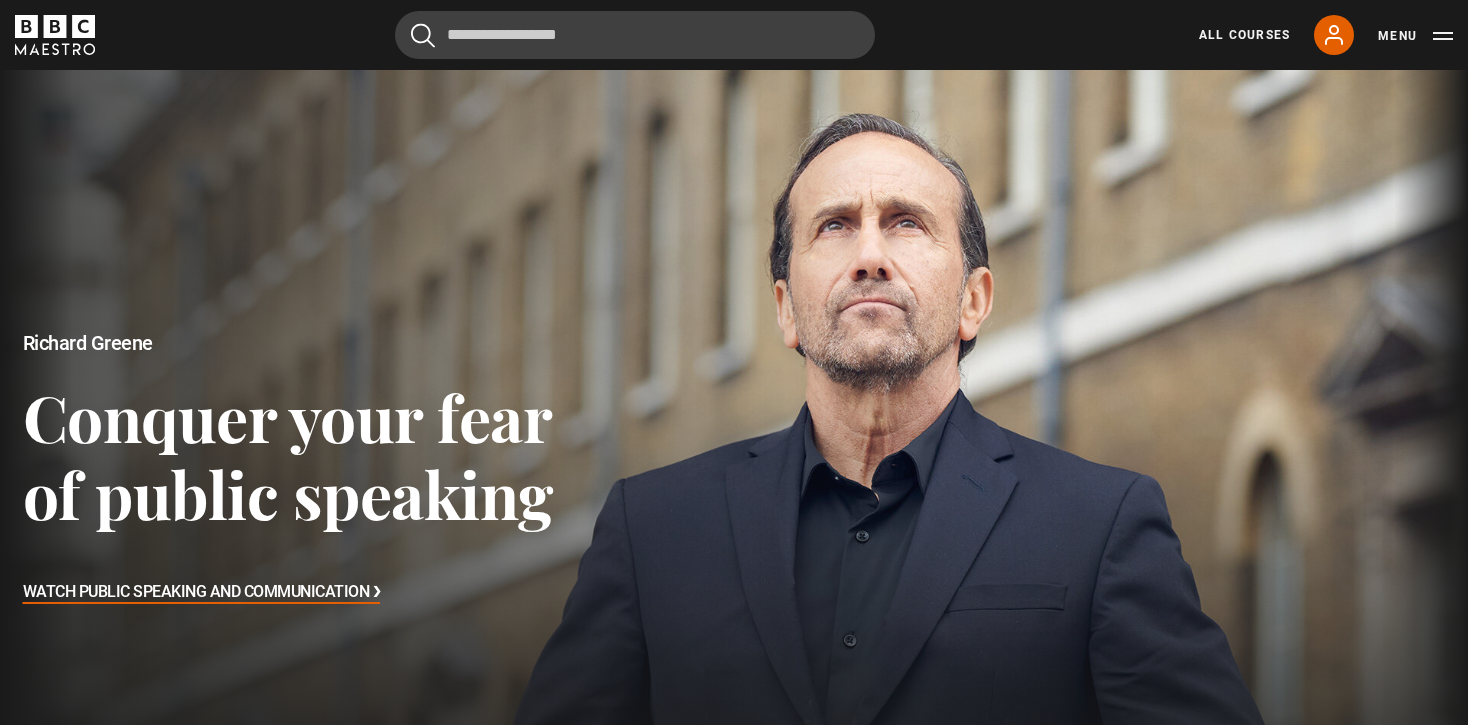 scroll, scrollTop: 0, scrollLeft: 0, axis: both 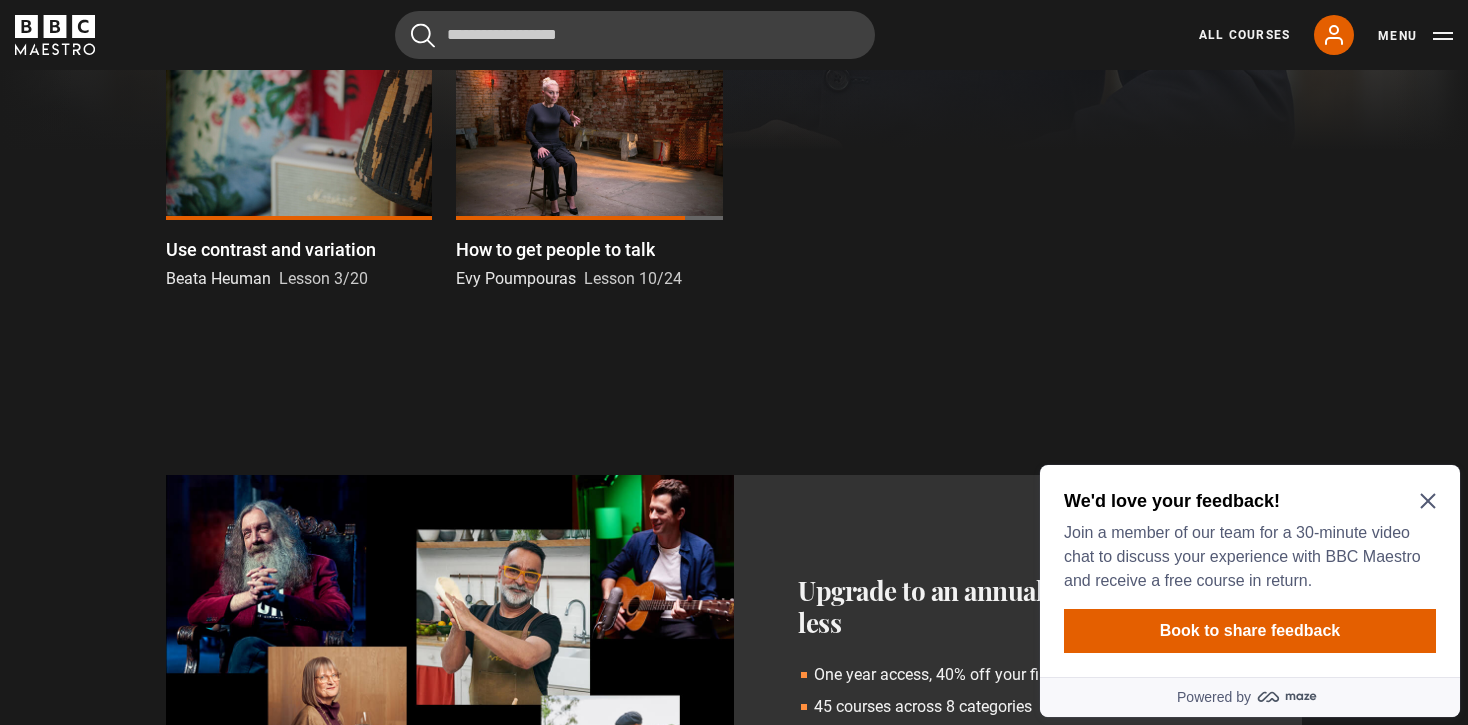 click at bounding box center [299, 145] 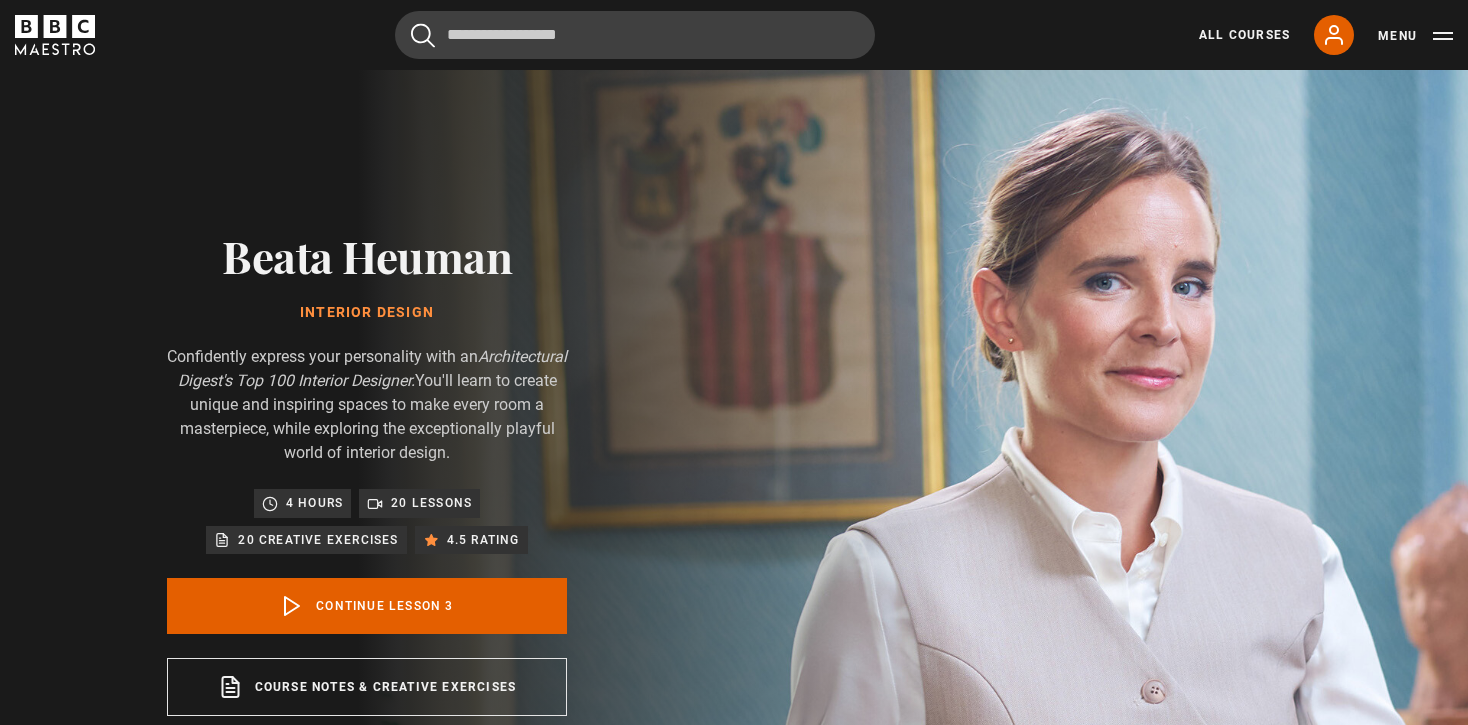 scroll, scrollTop: 876, scrollLeft: 0, axis: vertical 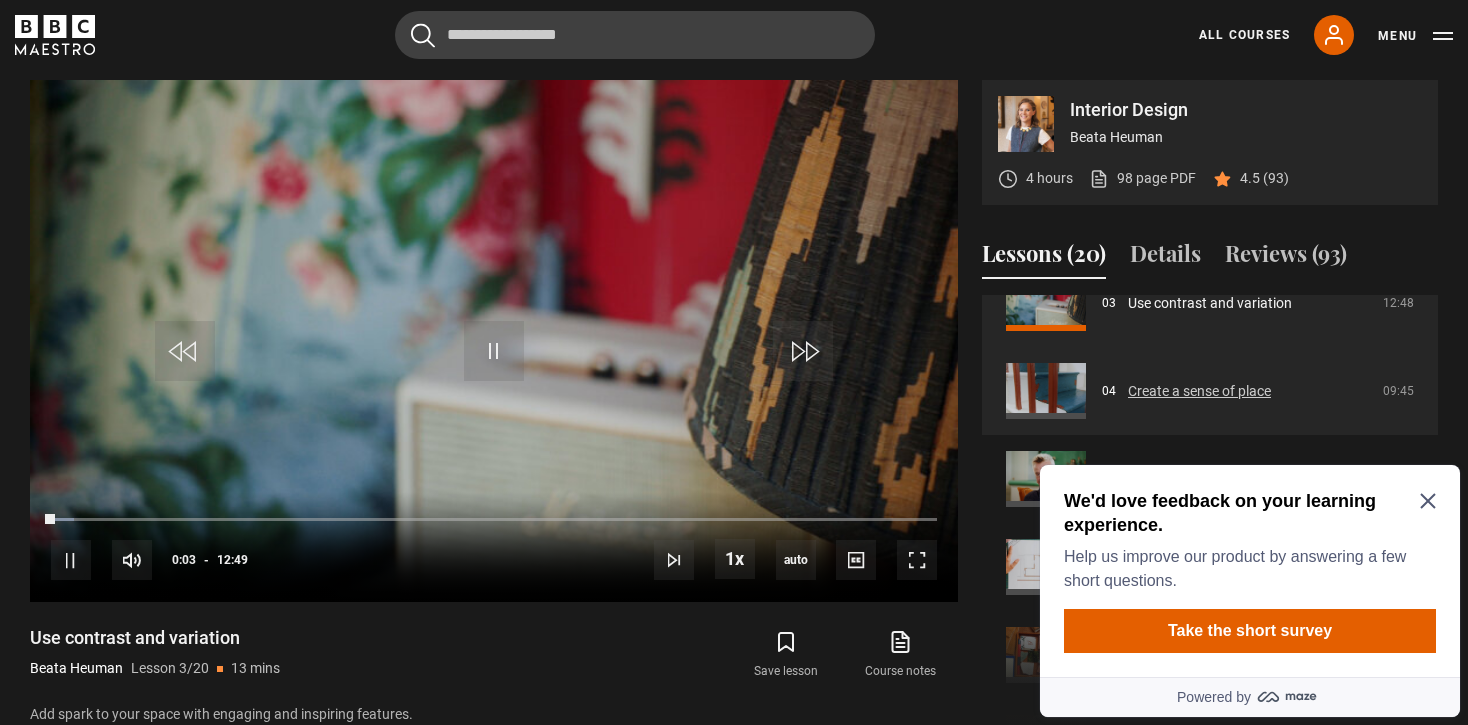 click on "Create a sense of place" at bounding box center [1199, 391] 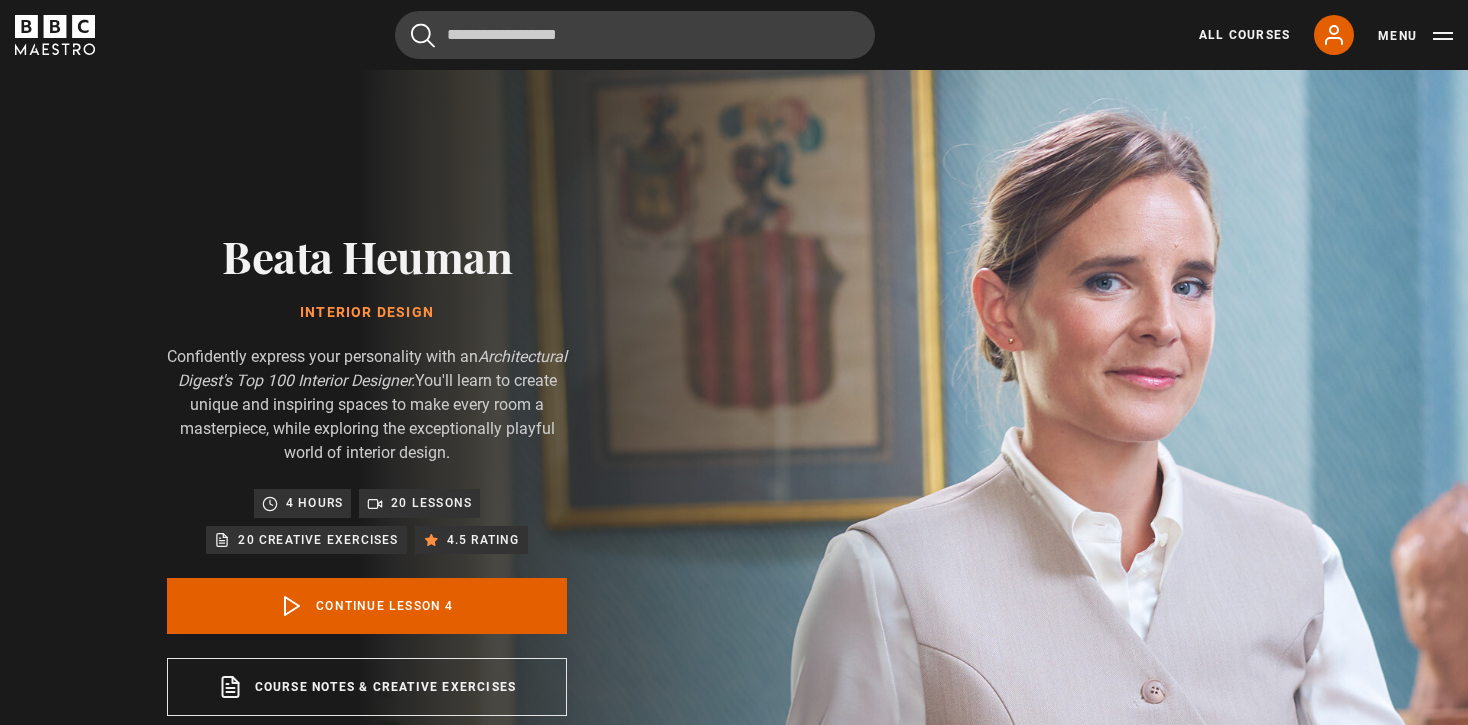 scroll, scrollTop: 876, scrollLeft: 0, axis: vertical 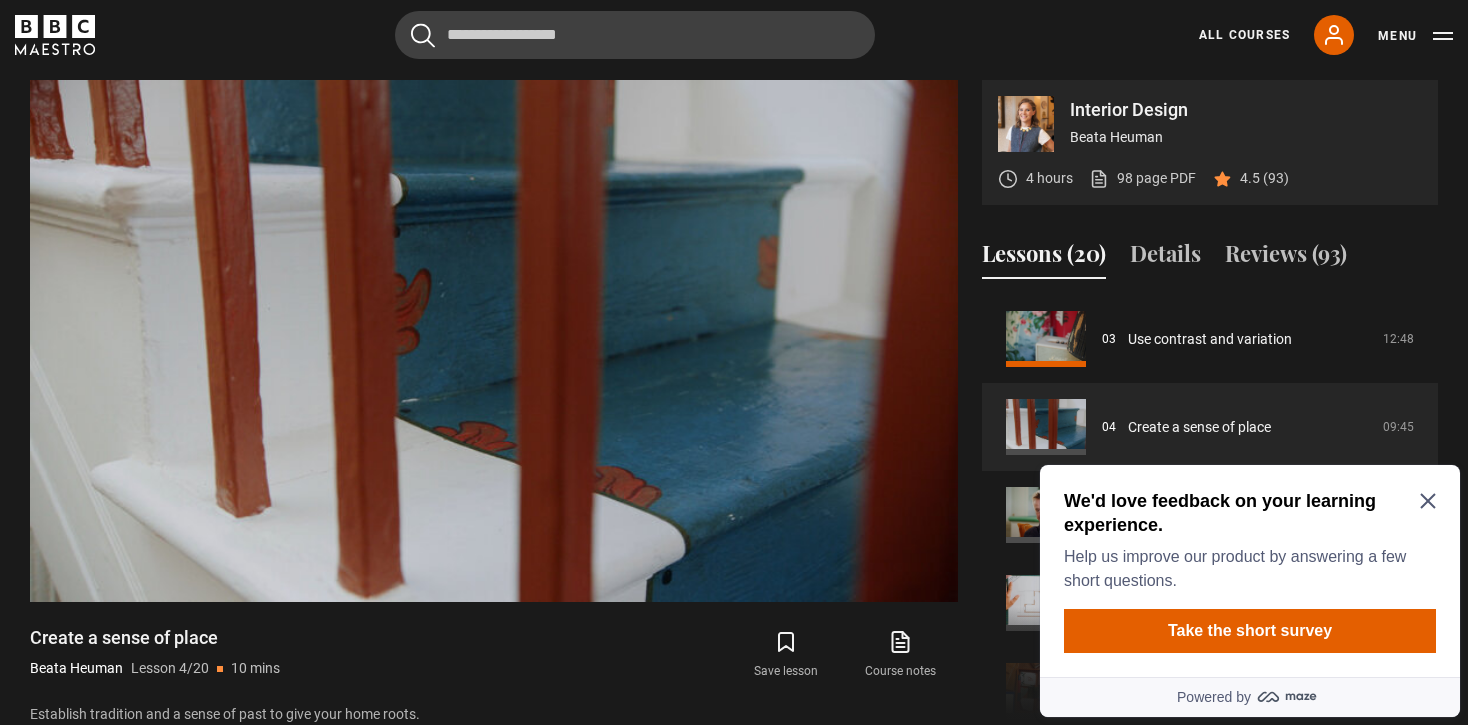 click 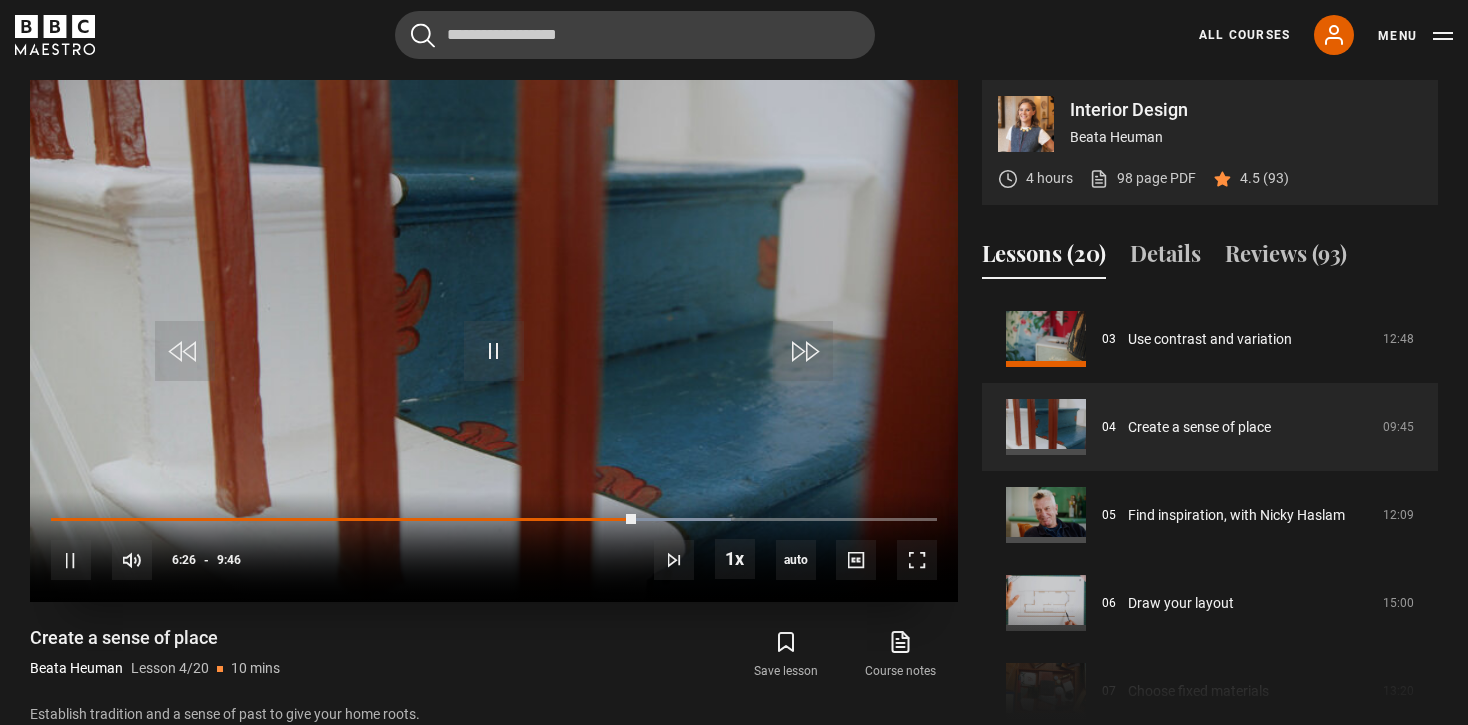 click on "10s Skip Back 10 seconds Pause 10s Skip Forward 10 seconds Loaded :  76.79% 5:55 6:27 Pause Mute Current Time  6:26 - Duration  9:46
Beata Heuman
Lesson 4
Create a sense of place
1x Playback Rate 2x 1.5x 1x , selected 0.5x auto Quality 360p 720p 1080p 2160p Auto , selected Captions captions off , selected English  Captions" at bounding box center [494, 547] 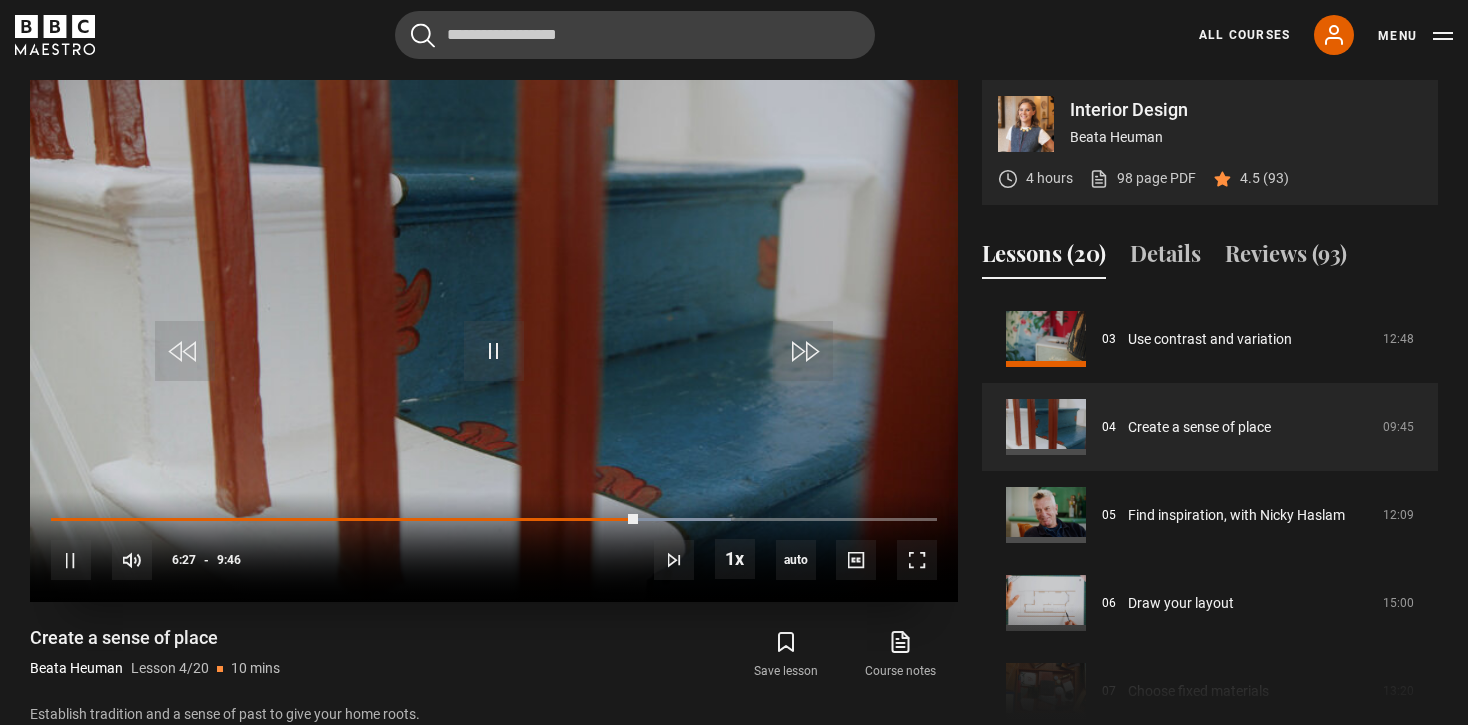 click on "10s Skip Back 10 seconds Pause 10s Skip Forward 10 seconds Loaded :  76.79% 5:55 6:27 Pause Mute Current Time  6:27 - Duration  9:46
Beata Heuman
Lesson 4
Create a sense of place
1x Playback Rate 2x 1.5x 1x , selected 0.5x auto Quality 360p 720p 1080p 2160p Auto , selected Captions captions off , selected English  Captions" at bounding box center (494, 547) 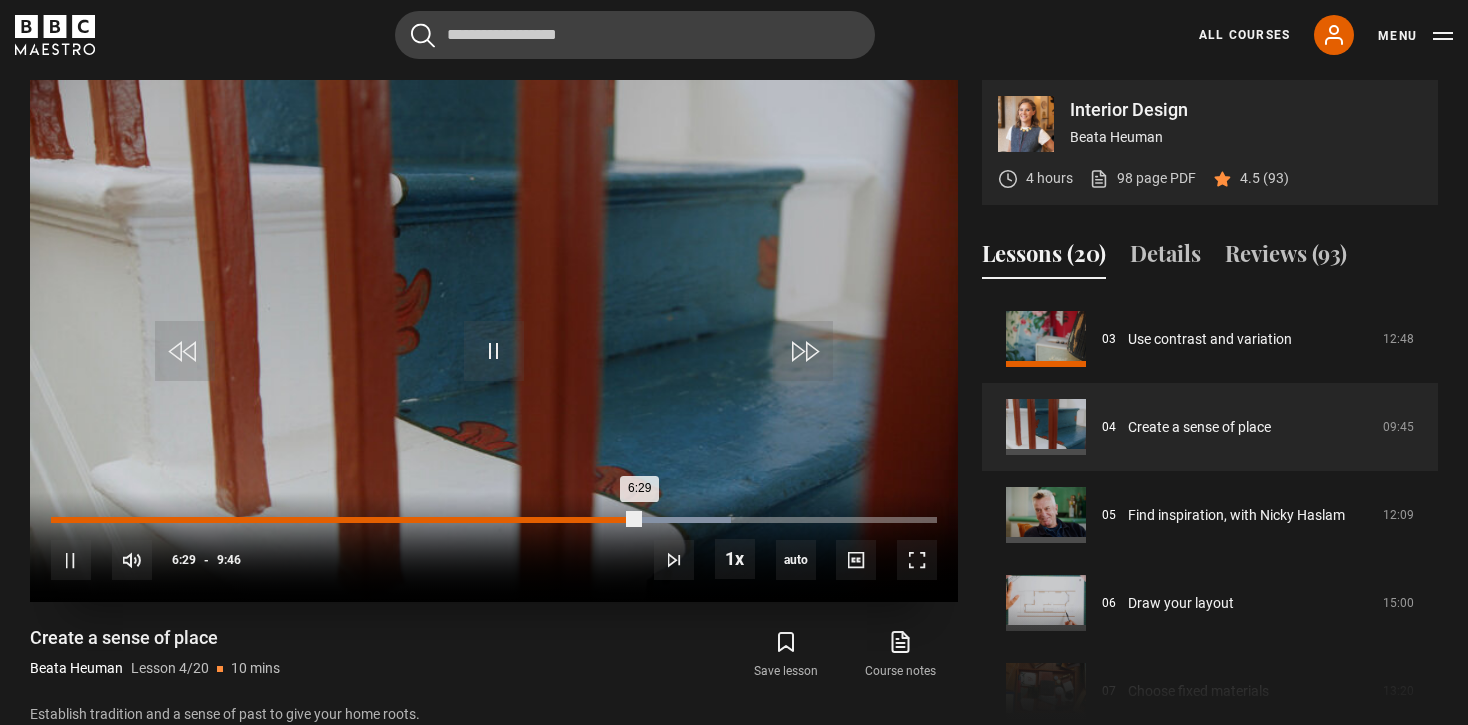 click on "5:47" at bounding box center [578, 520] 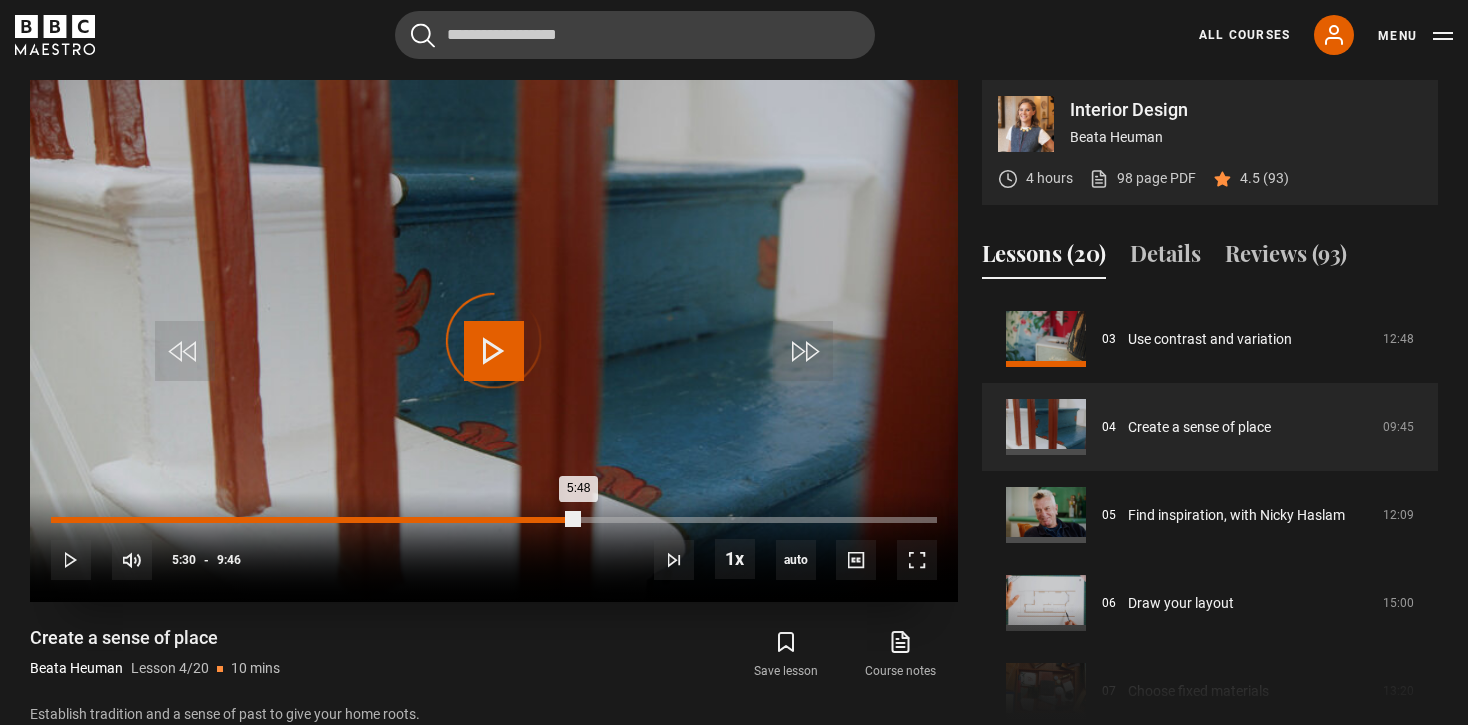 click on "5:30" at bounding box center [552, 520] 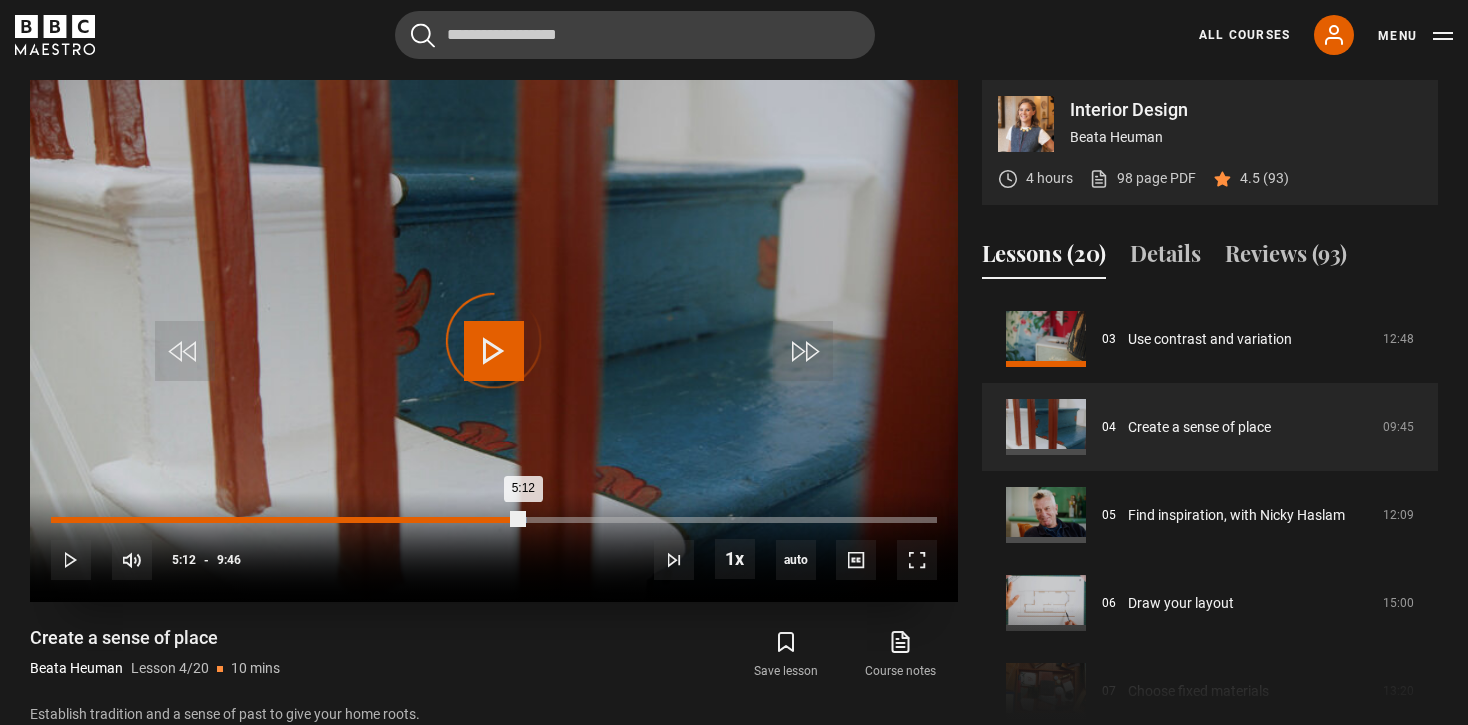 click on "Loaded :  53.75% 5:12 5:12" at bounding box center (494, 520) 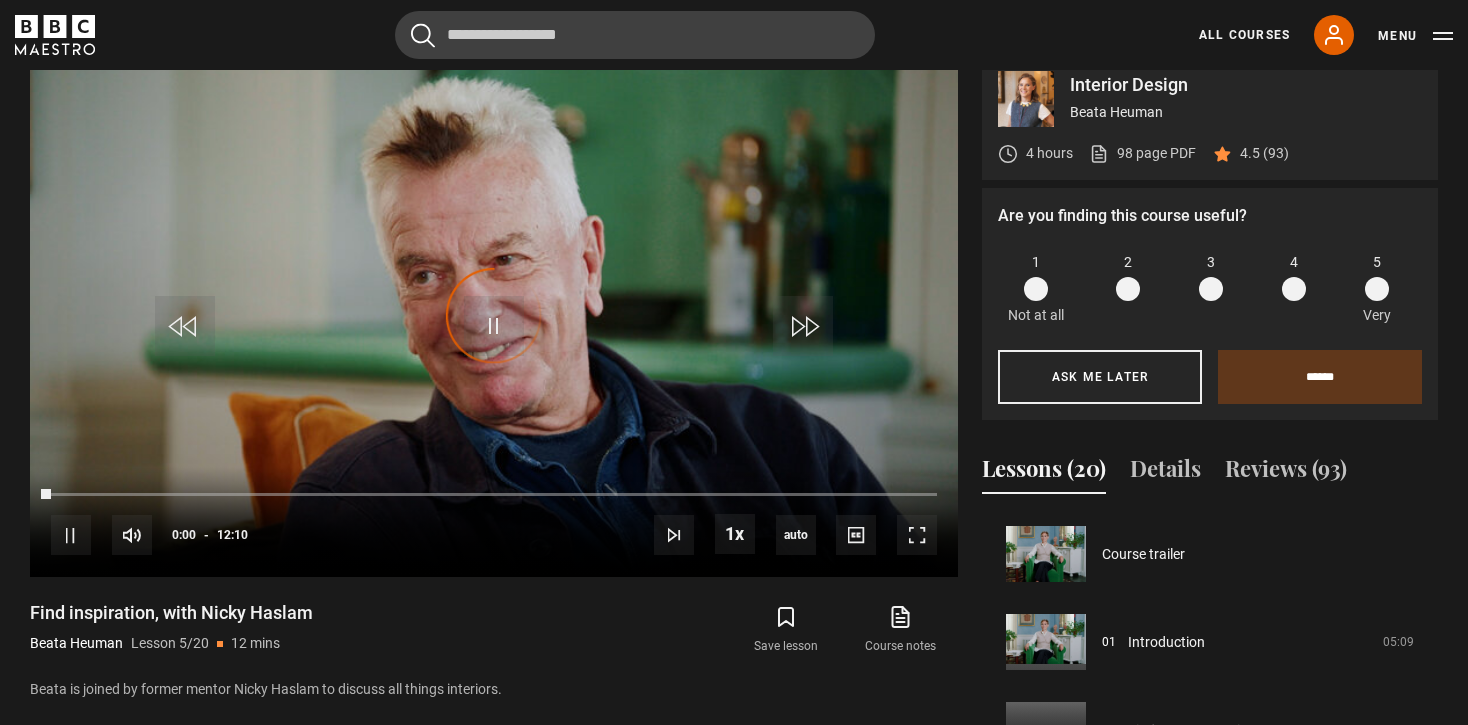 scroll, scrollTop: 937, scrollLeft: 0, axis: vertical 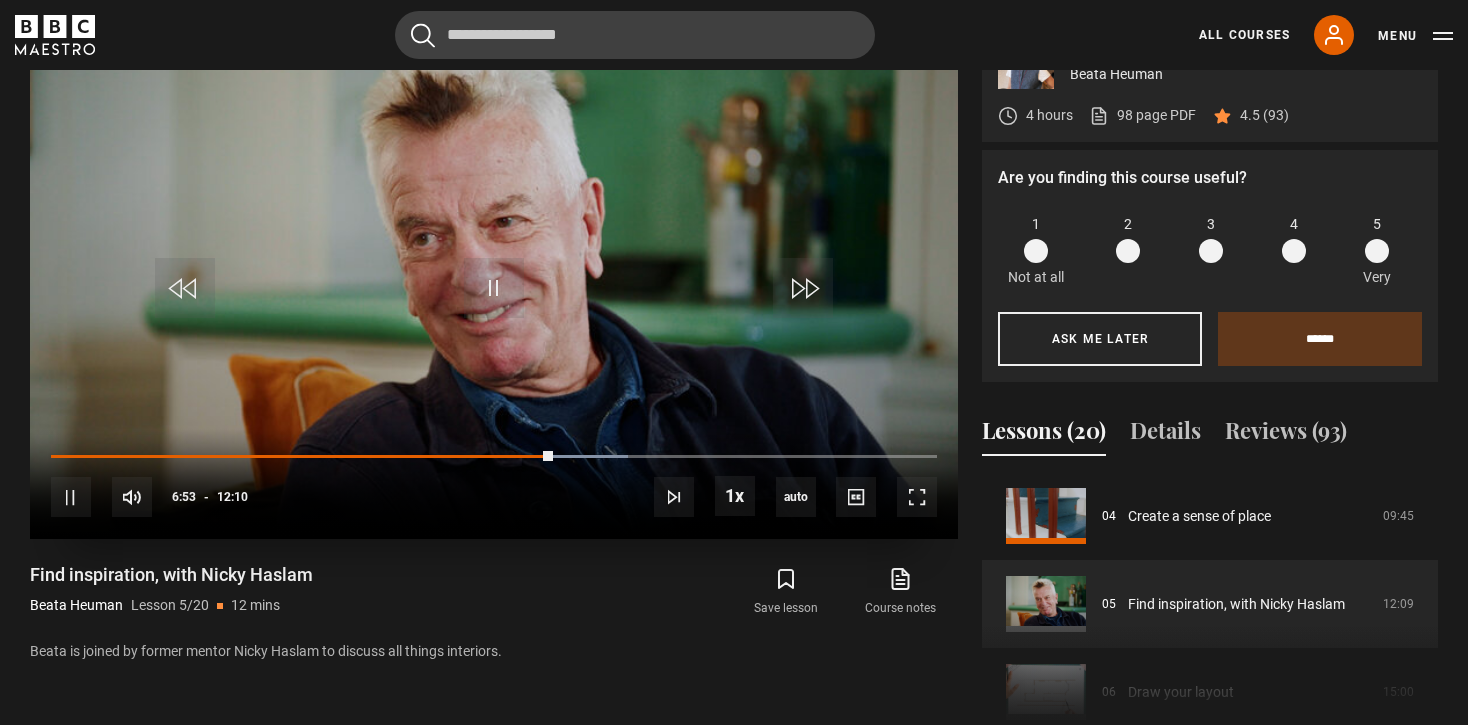 click on "10s Skip Back 10 seconds Pause 10s Skip Forward 10 seconds Loaded :  65.07% 05:58 06:53 Pause Mute Current Time  6:53 - Duration  12:10
Beata Heuman
Lesson 5
Find inspiration, with Nicky Haslam
1x Playback Rate 2x 1.5x 1x , selected 0.5x auto Quality 360p 720p 1080p 2160p Auto , selected Captions captions off , selected English  Captions" at bounding box center [494, 484] 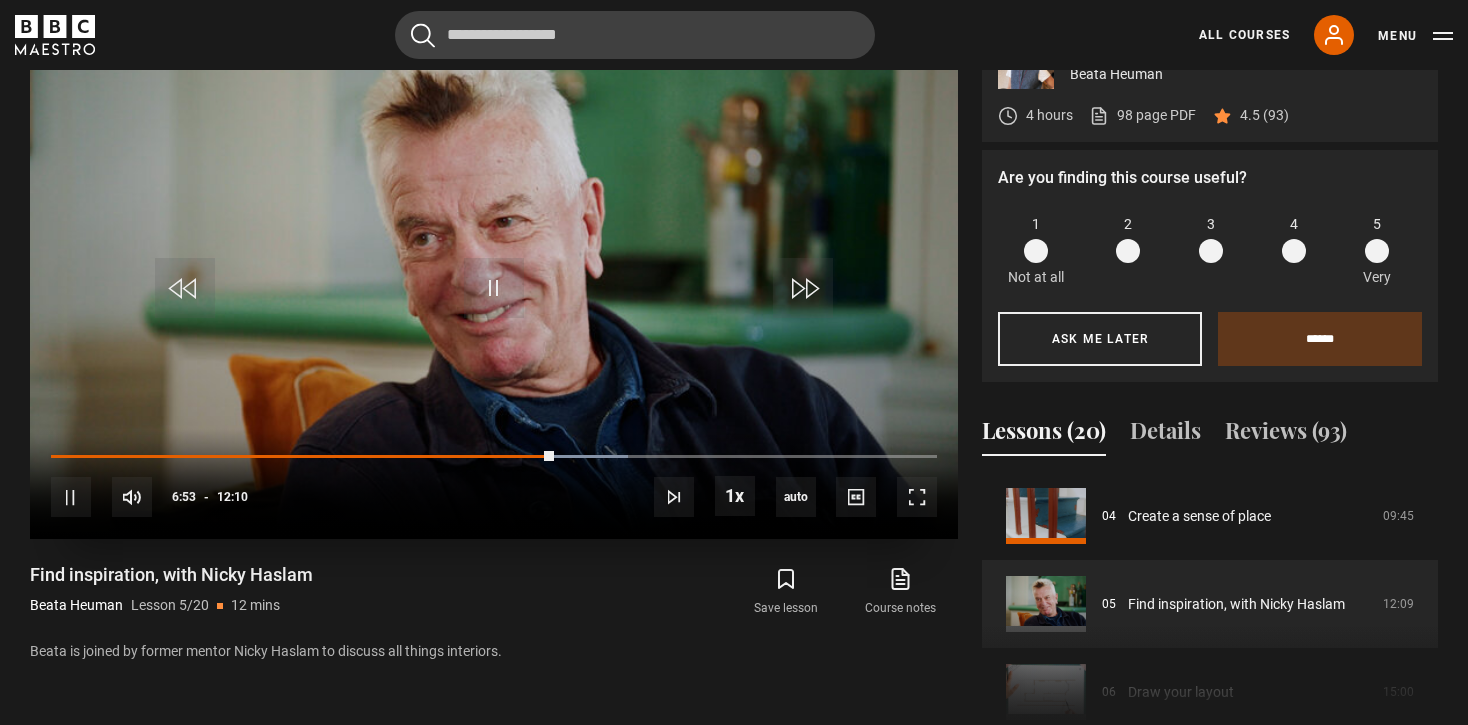 click on "10s Skip Back 10 seconds Pause 10s Skip Forward 10 seconds Loaded :  65.07% 05:58 06:54 Pause Mute Current Time  6:53 - Duration  12:10
Beata Heuman
Lesson 5
Find inspiration, with Nicky Haslam
1x Playback Rate 2x 1.5x 1x , selected 0.5x auto Quality 360p 720p 1080p 2160p Auto , selected Captions captions off , selected English  Captions" at bounding box center [494, 484] 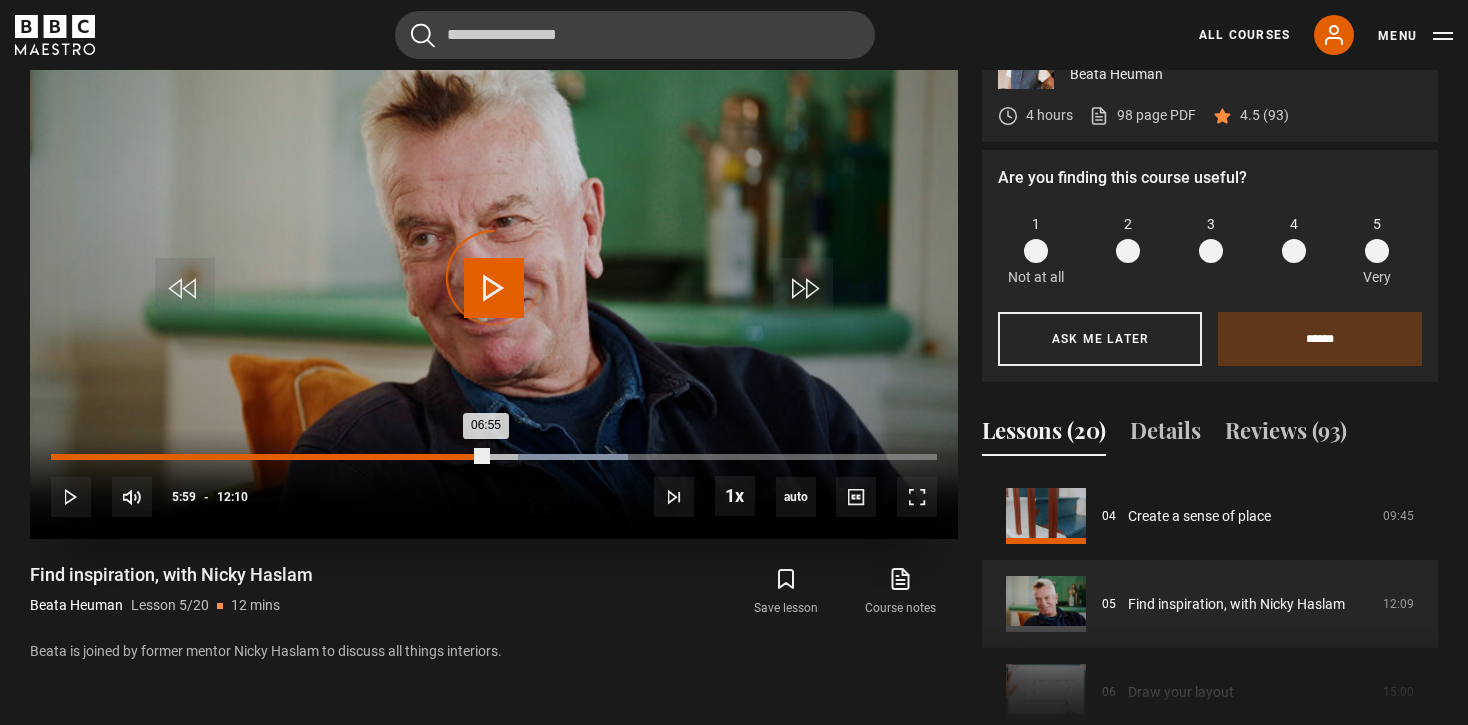 click on "Loaded :  65.07% 05:59 06:55" at bounding box center (494, 457) 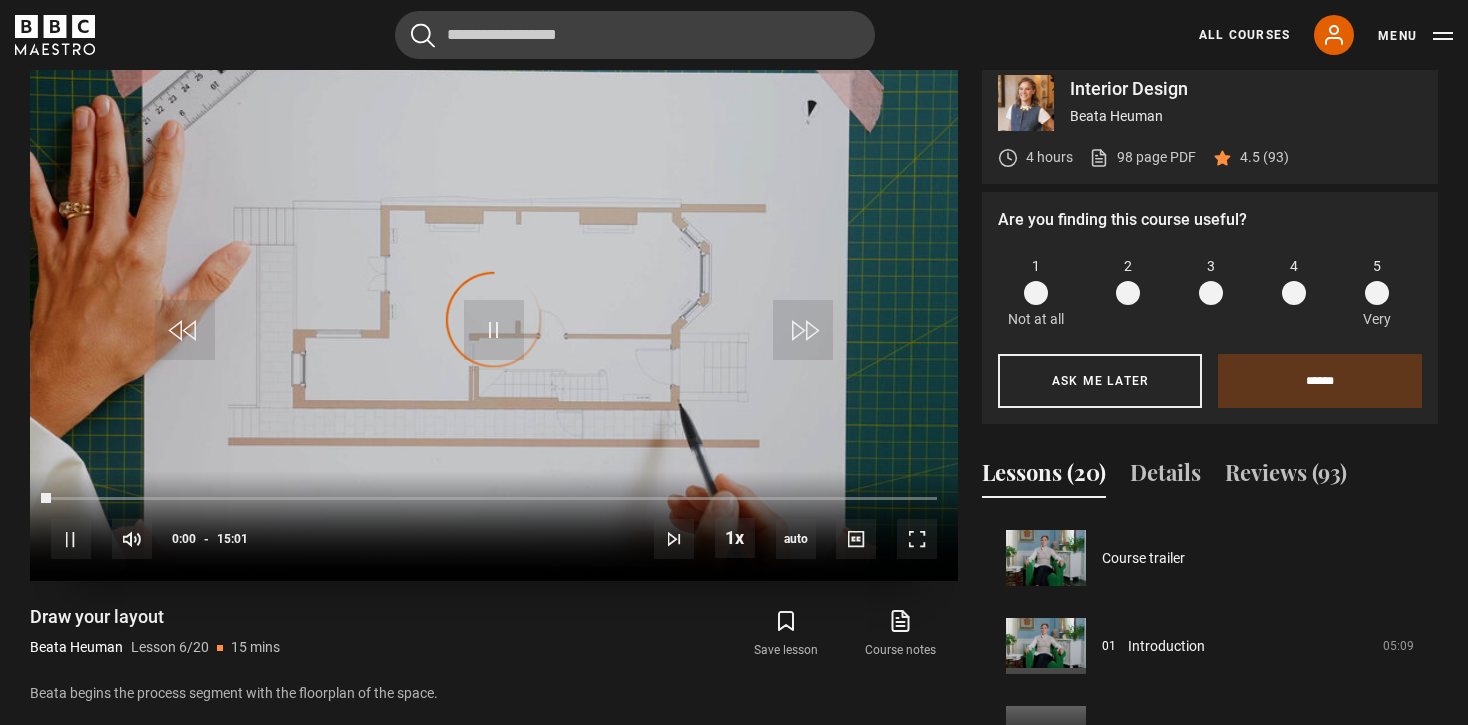 scroll, scrollTop: 936, scrollLeft: 0, axis: vertical 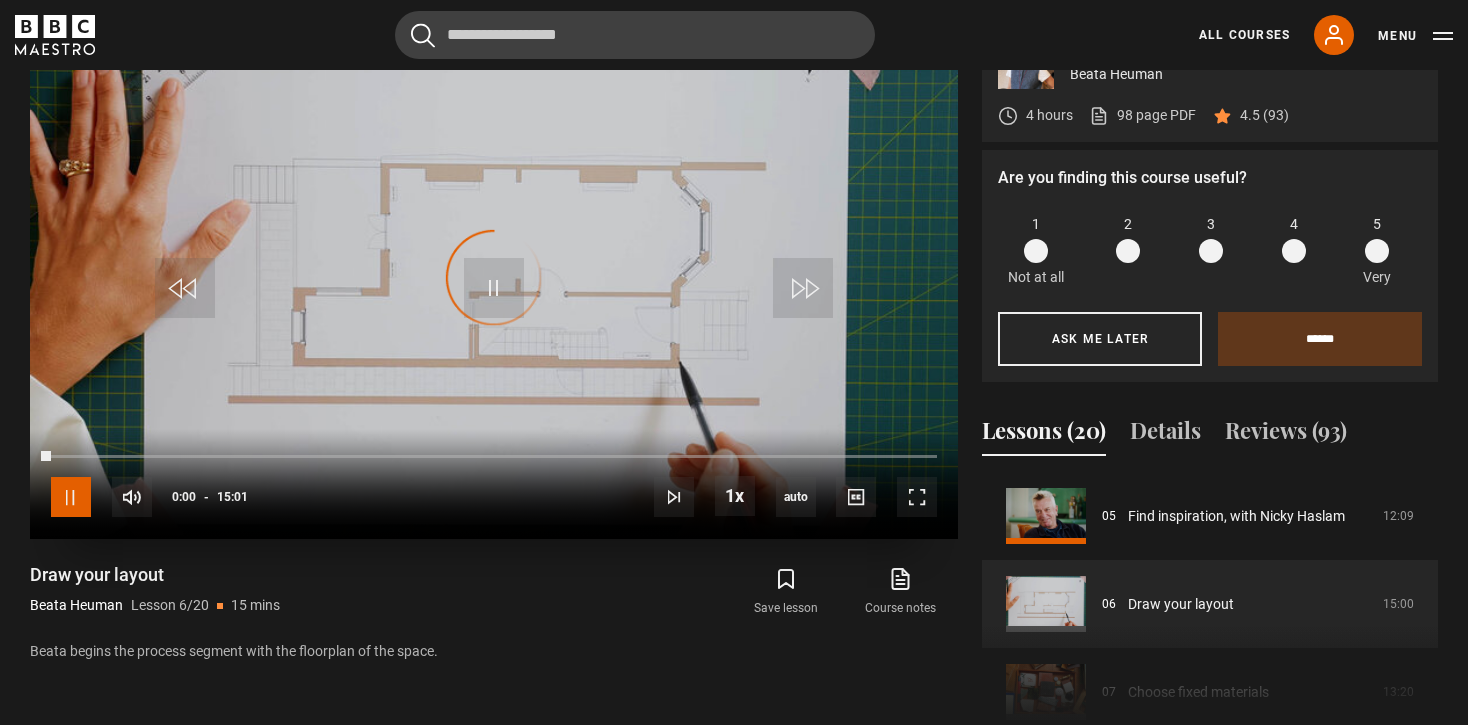 click at bounding box center (71, 497) 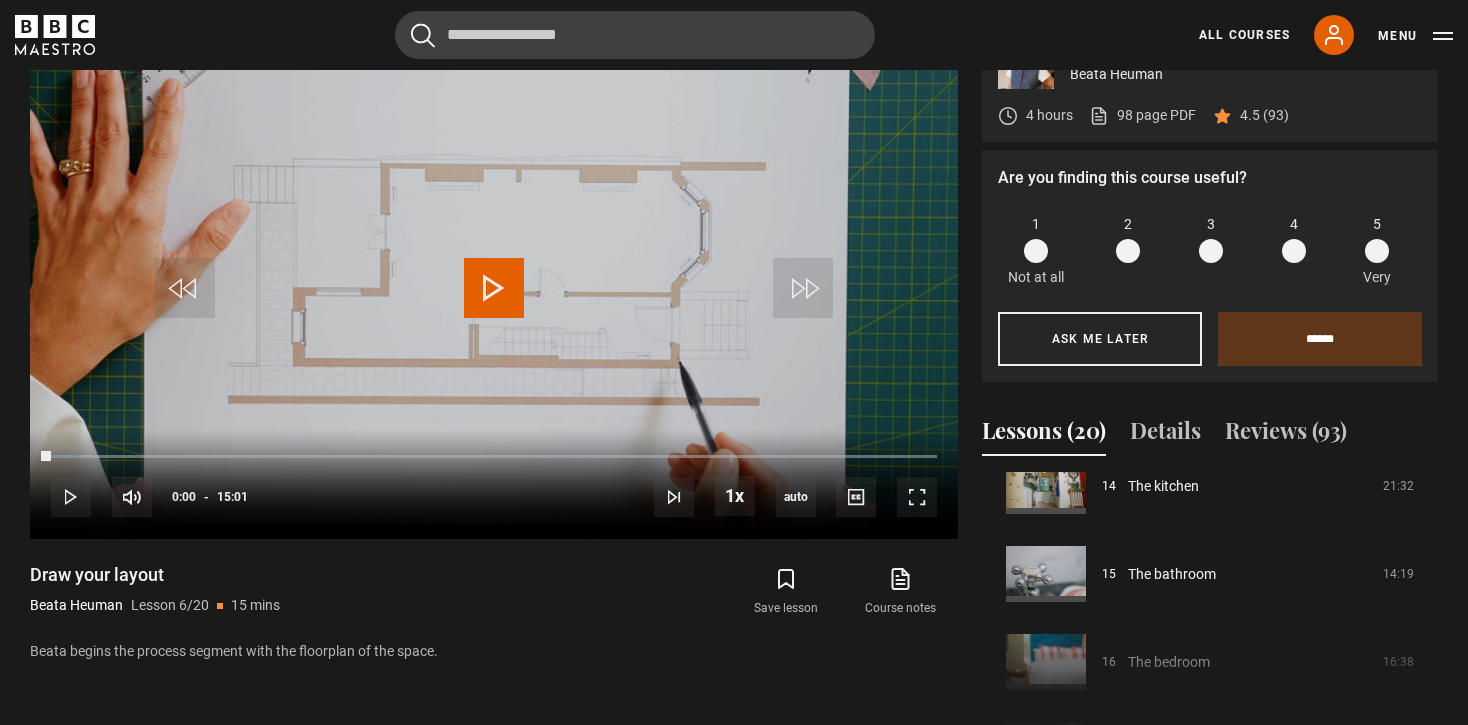 scroll, scrollTop: 1256, scrollLeft: 0, axis: vertical 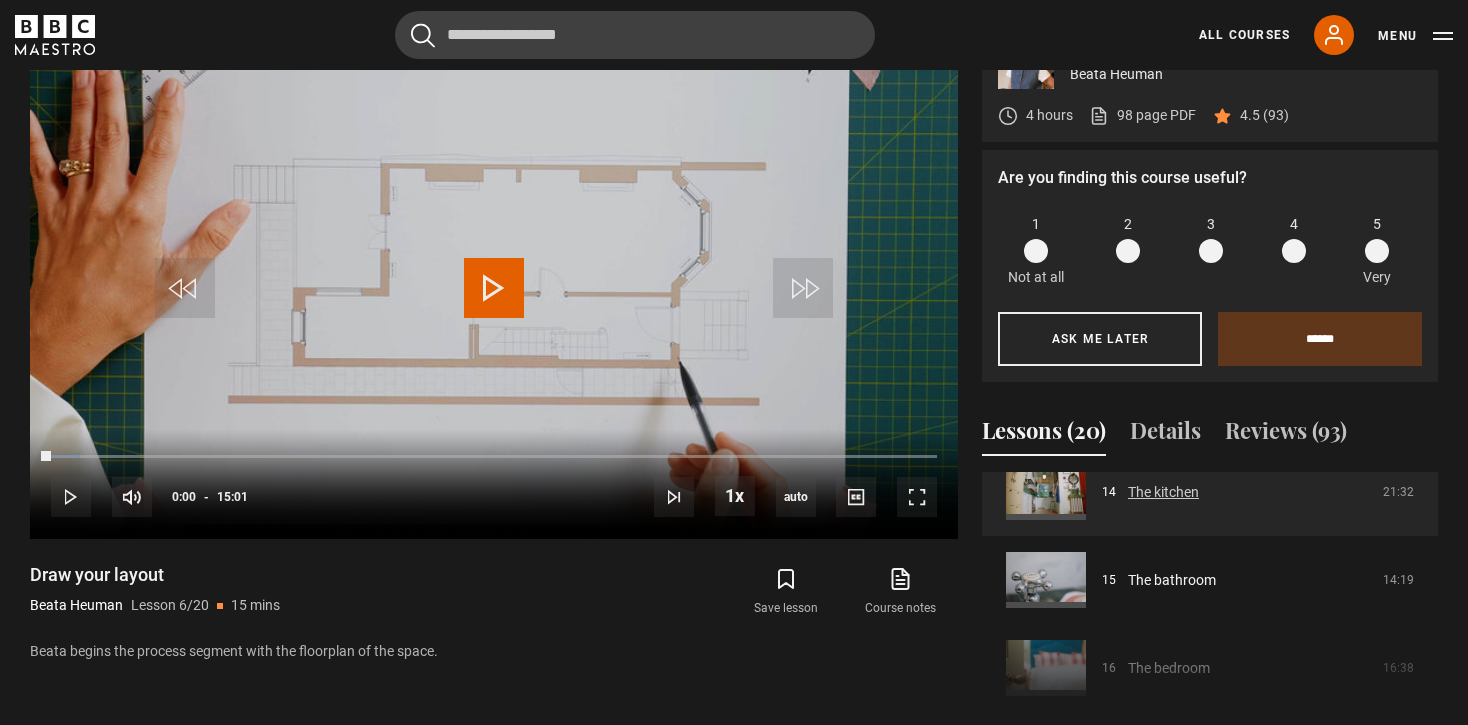 click on "The kitchen" at bounding box center [1163, 492] 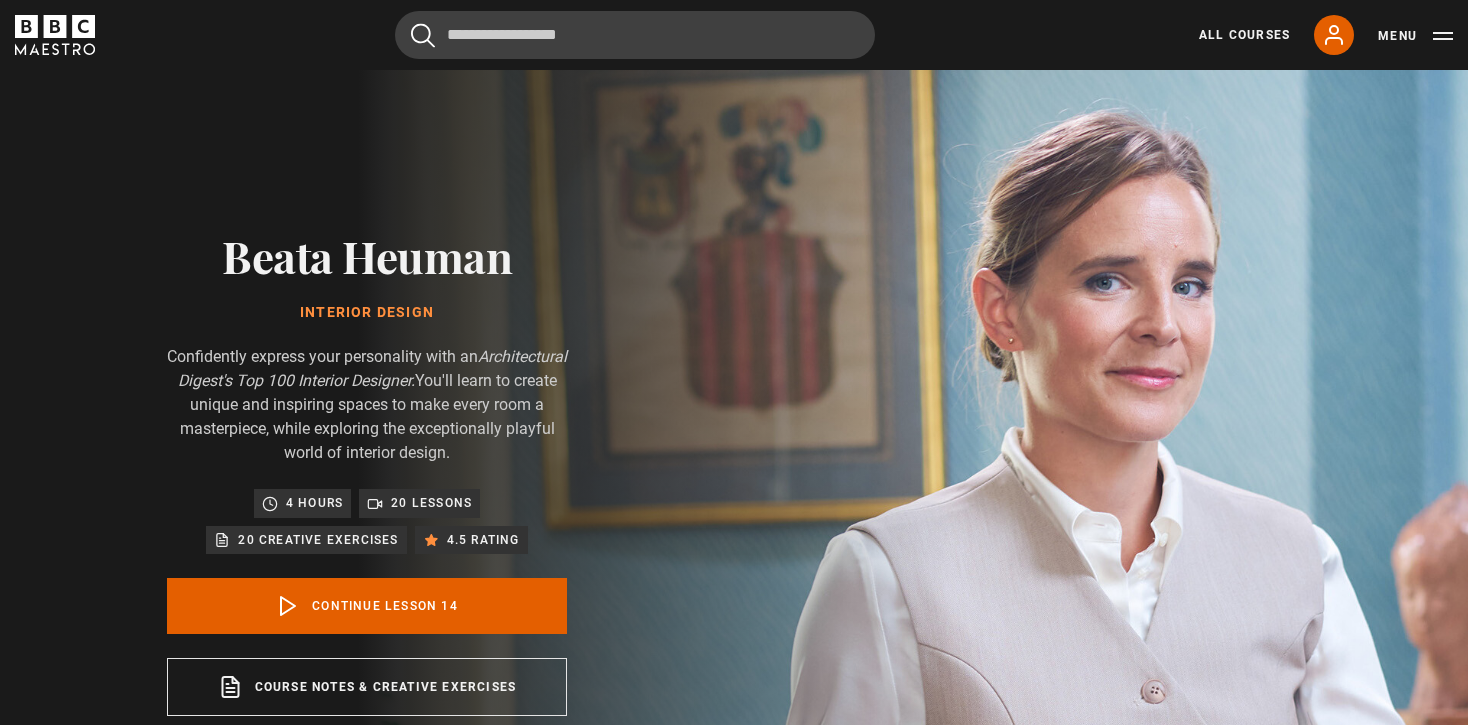 scroll, scrollTop: 876, scrollLeft: 0, axis: vertical 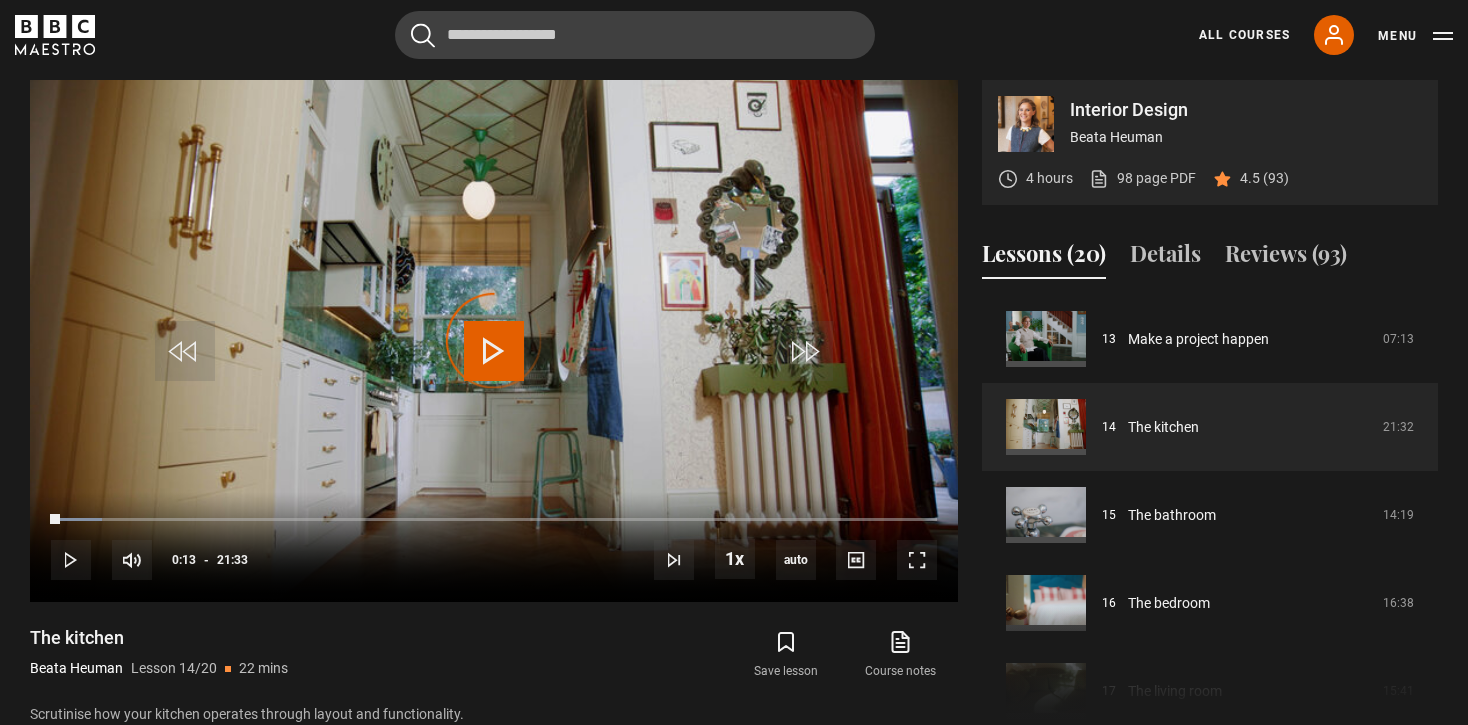 drag, startPoint x: 60, startPoint y: 516, endPoint x: 12, endPoint y: 516, distance: 48 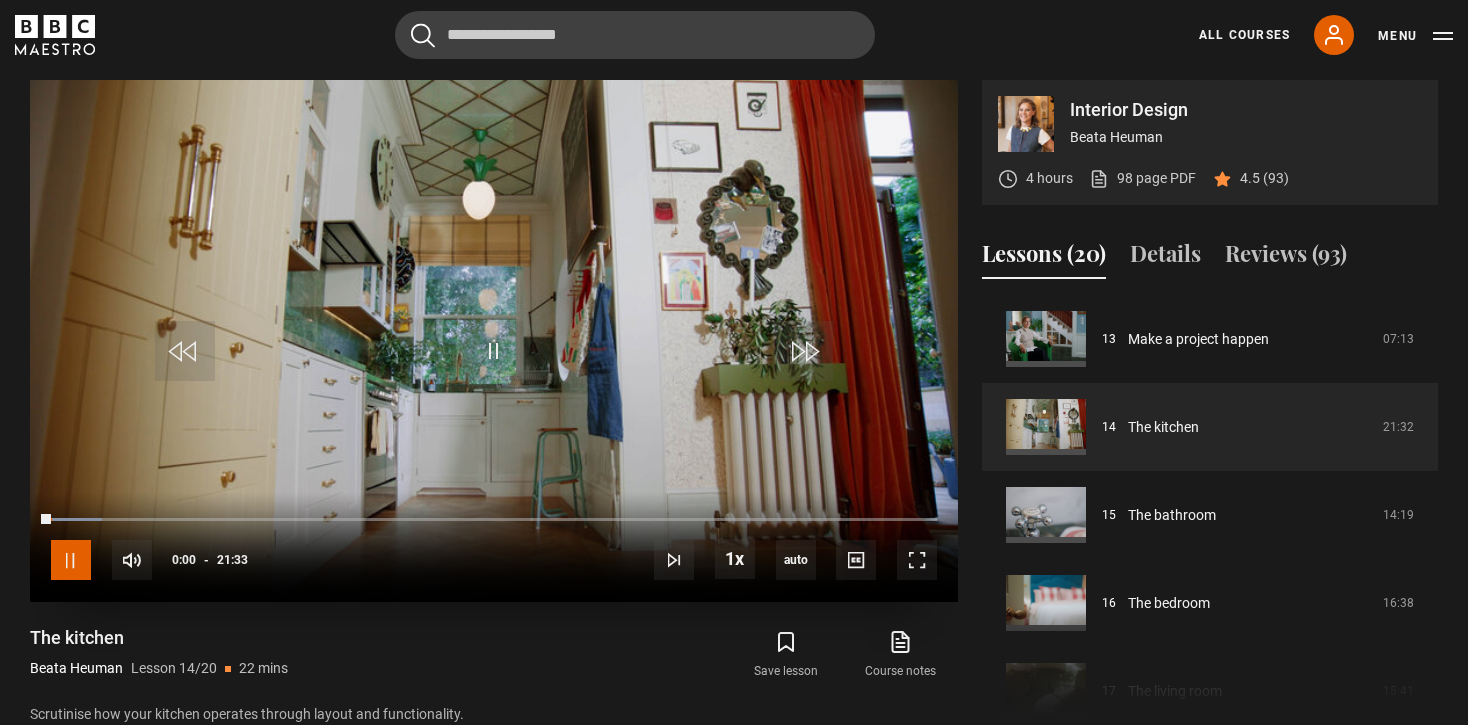click at bounding box center (71, 560) 